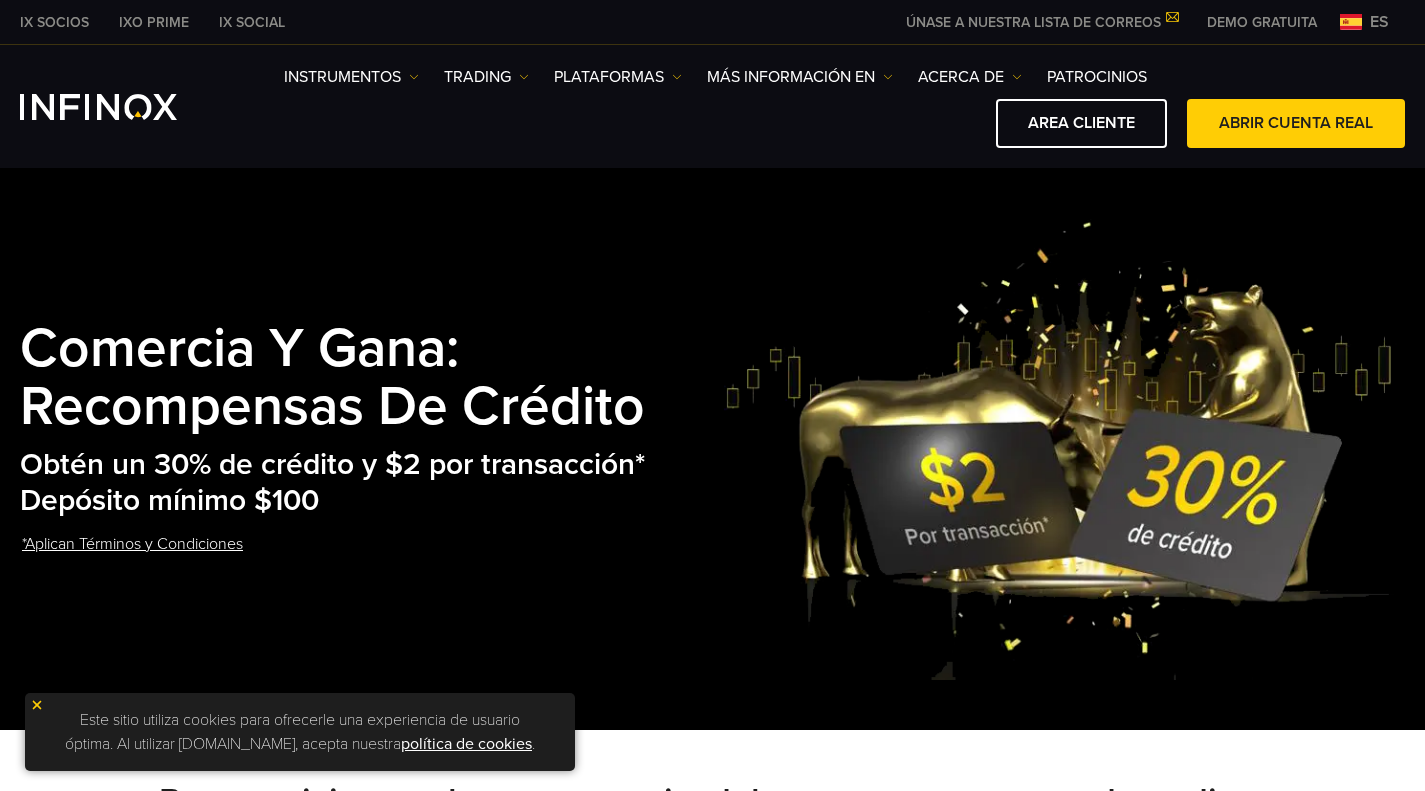 scroll, scrollTop: 0, scrollLeft: 0, axis: both 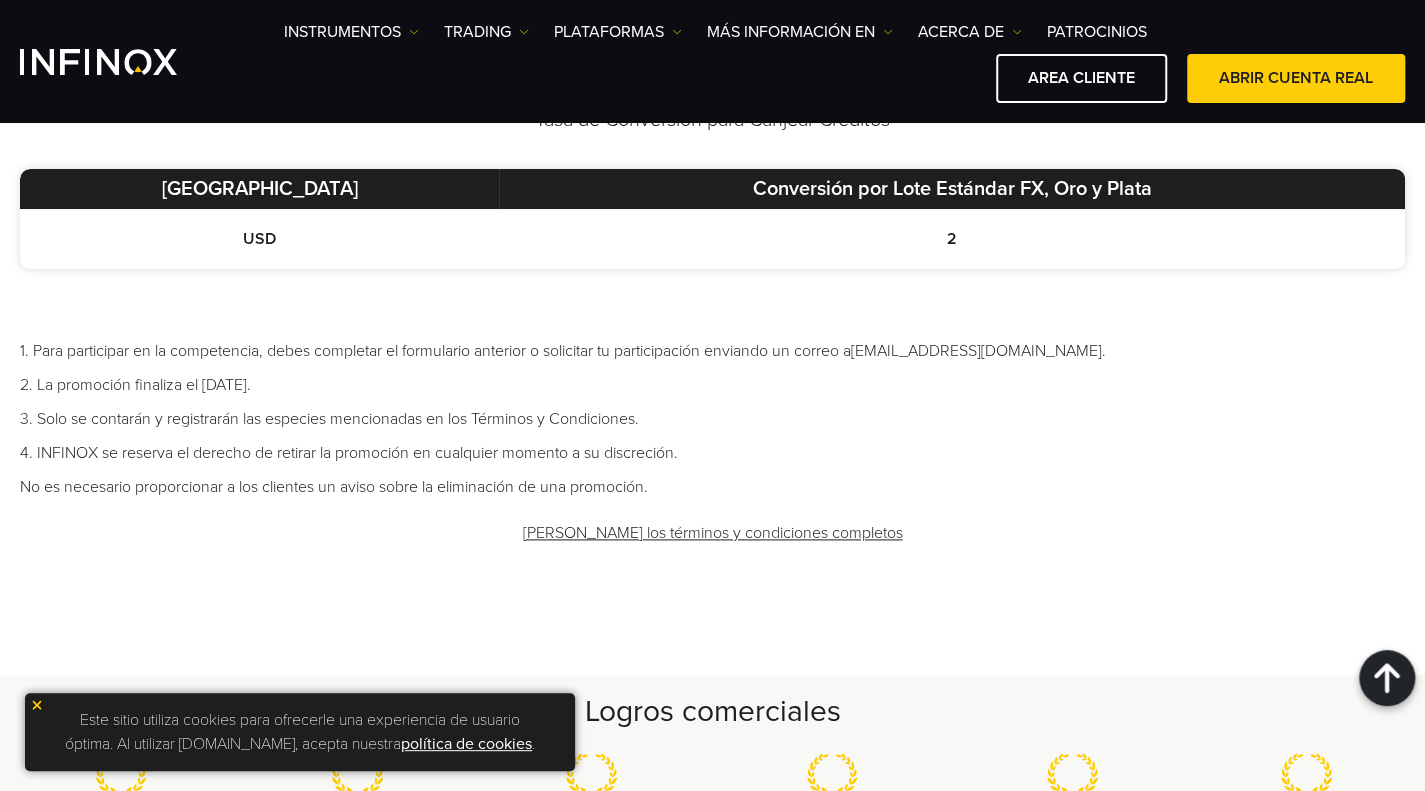 click on "3. Solo se contarán y registrarán las especies mencionadas en los Términos y Condiciones." at bounding box center [712, 419] 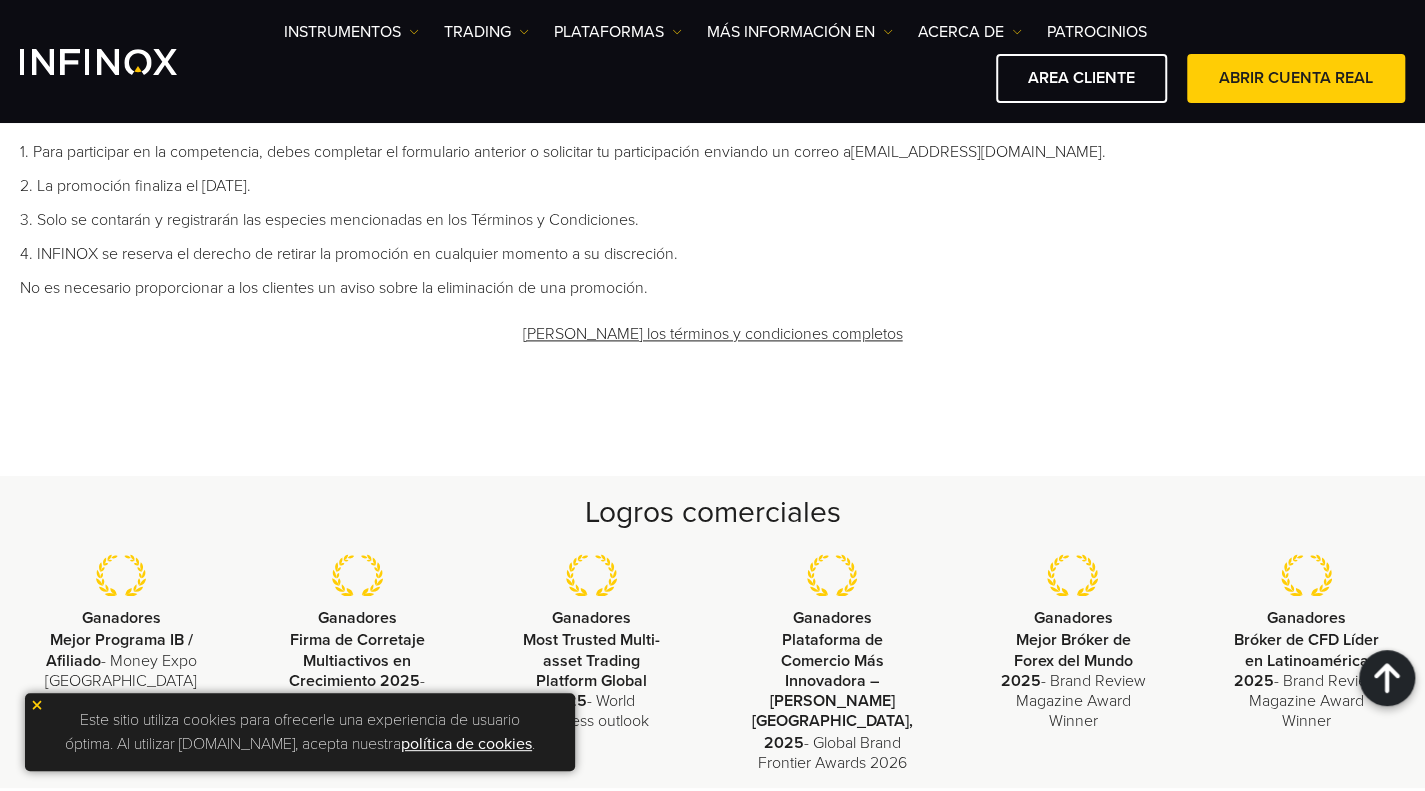 scroll, scrollTop: 1400, scrollLeft: 0, axis: vertical 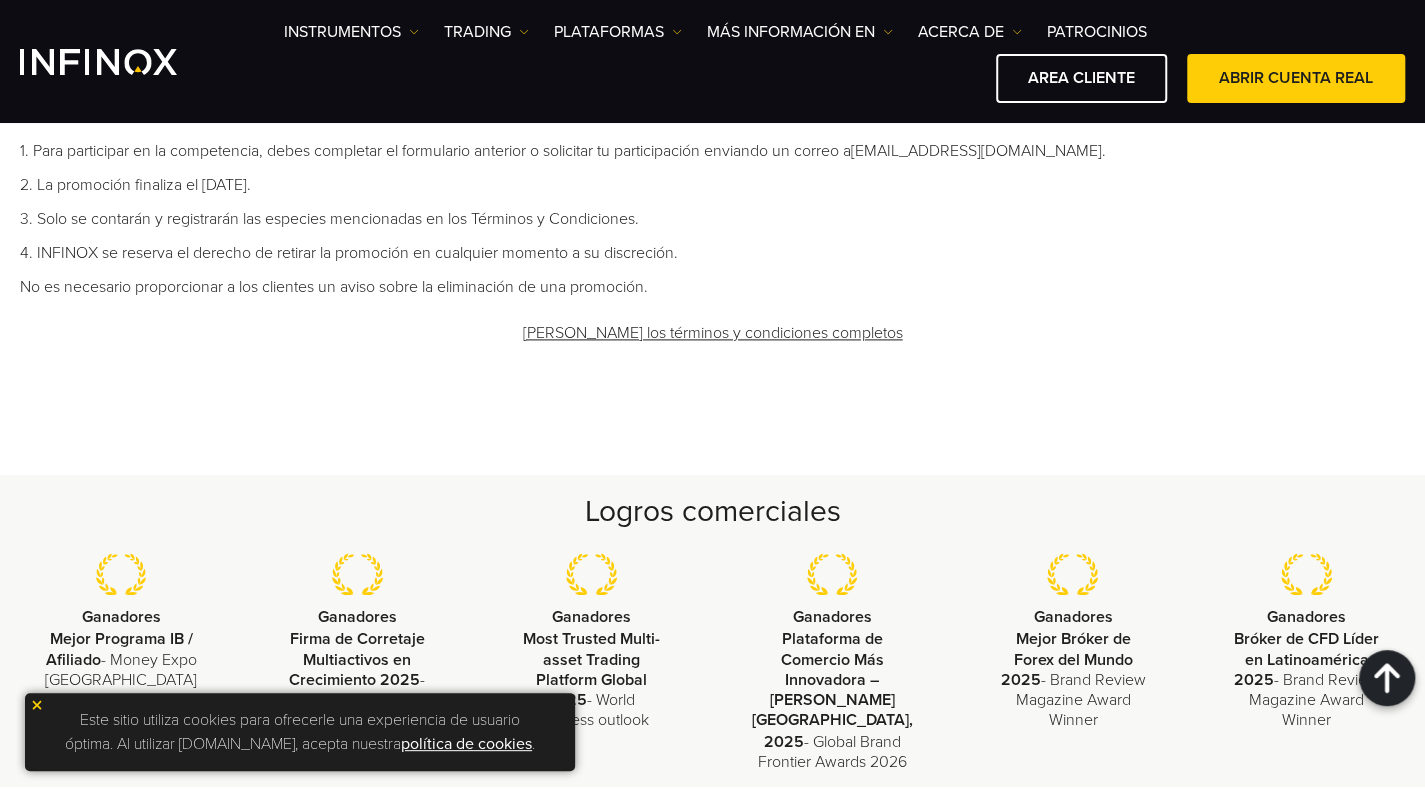 click on "Lee los términos y condiciones completos" at bounding box center (713, 333) 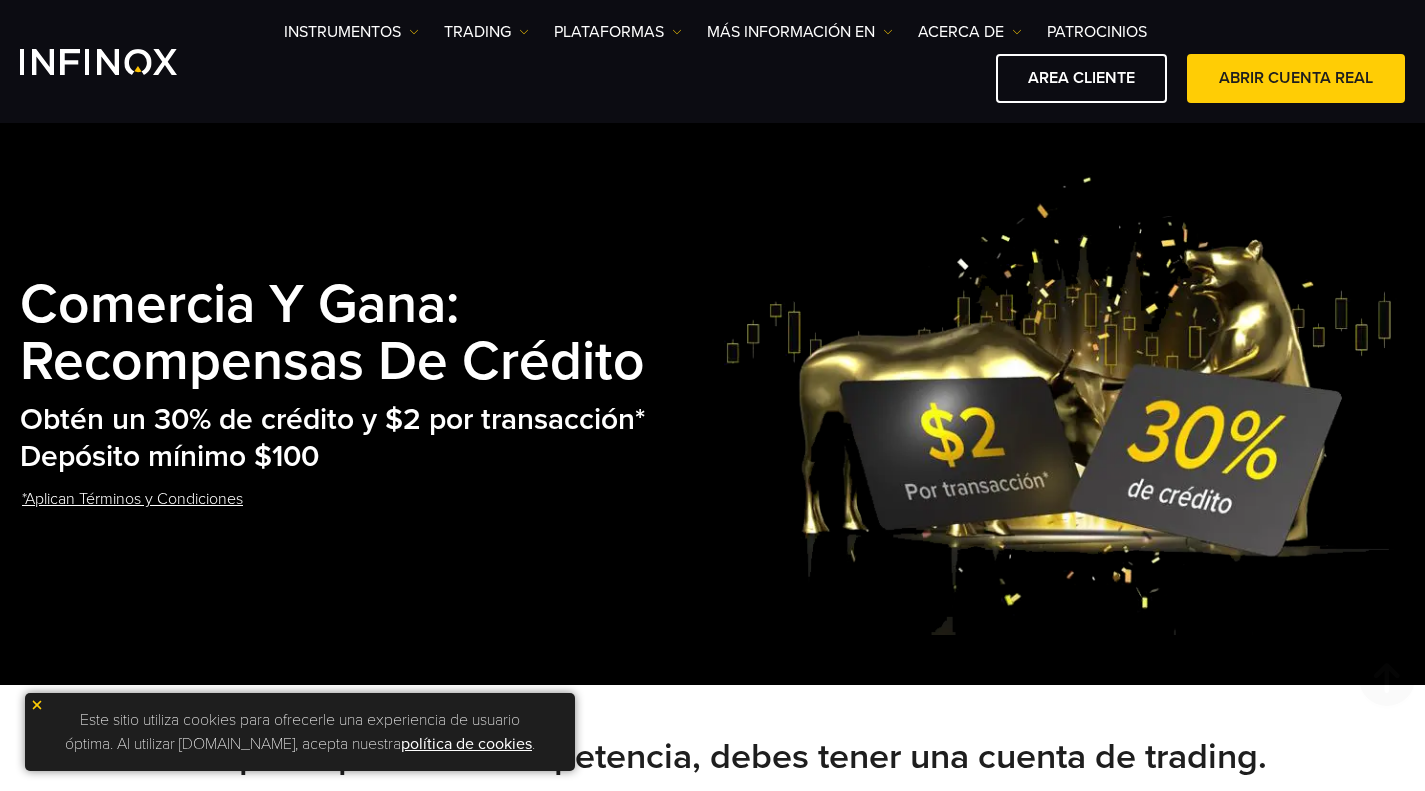 scroll, scrollTop: 1000, scrollLeft: 0, axis: vertical 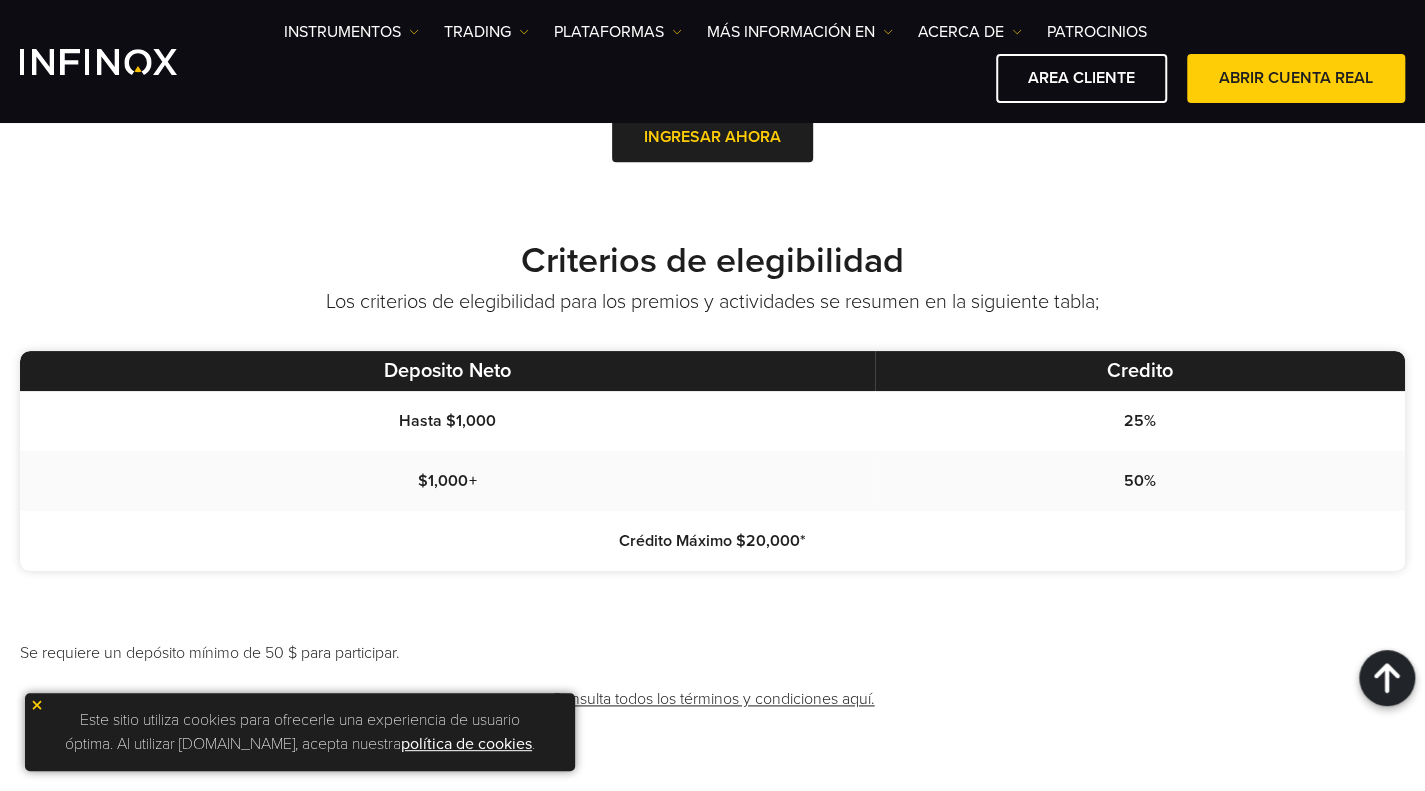 click on "Consulta todos los términos y condiciones aquí." at bounding box center (713, 699) 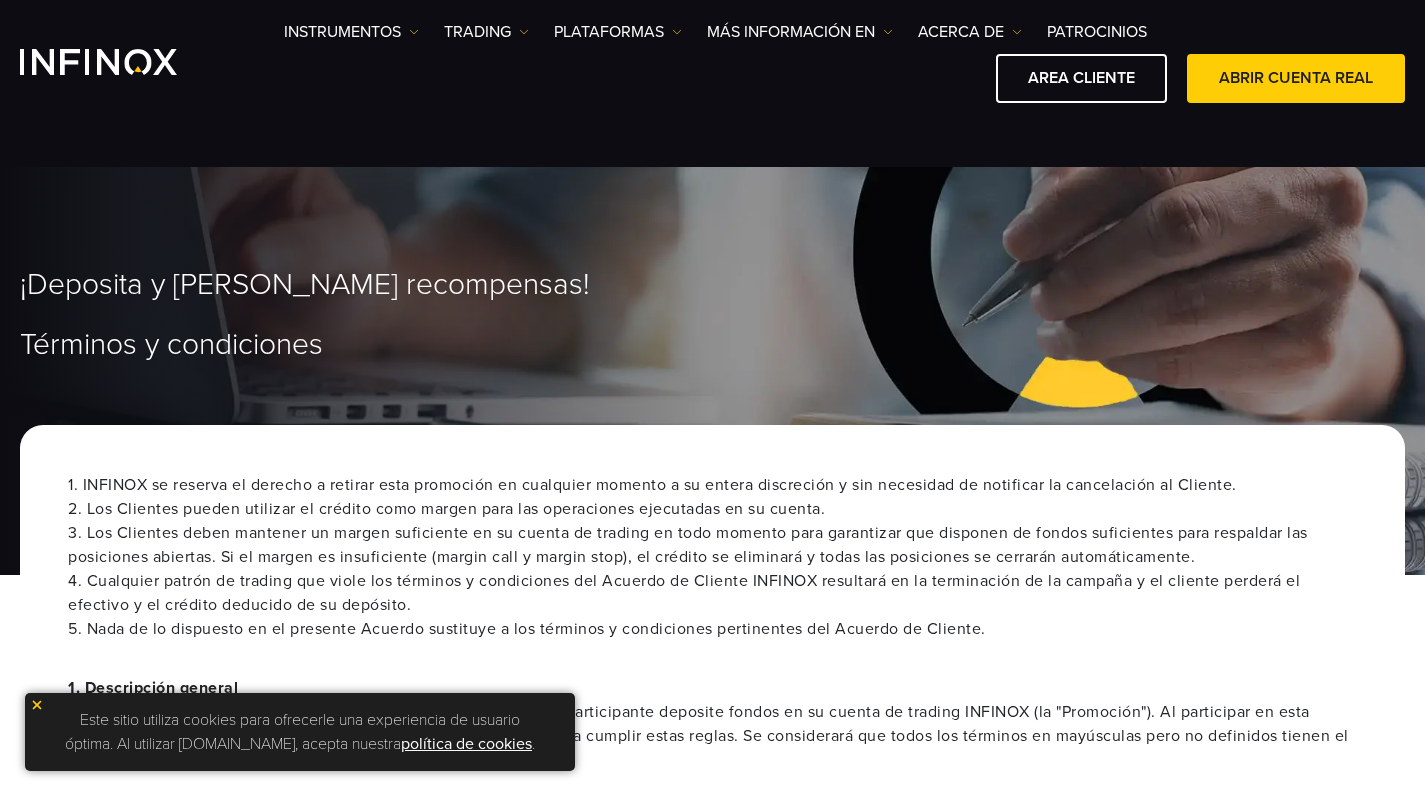scroll, scrollTop: 400, scrollLeft: 0, axis: vertical 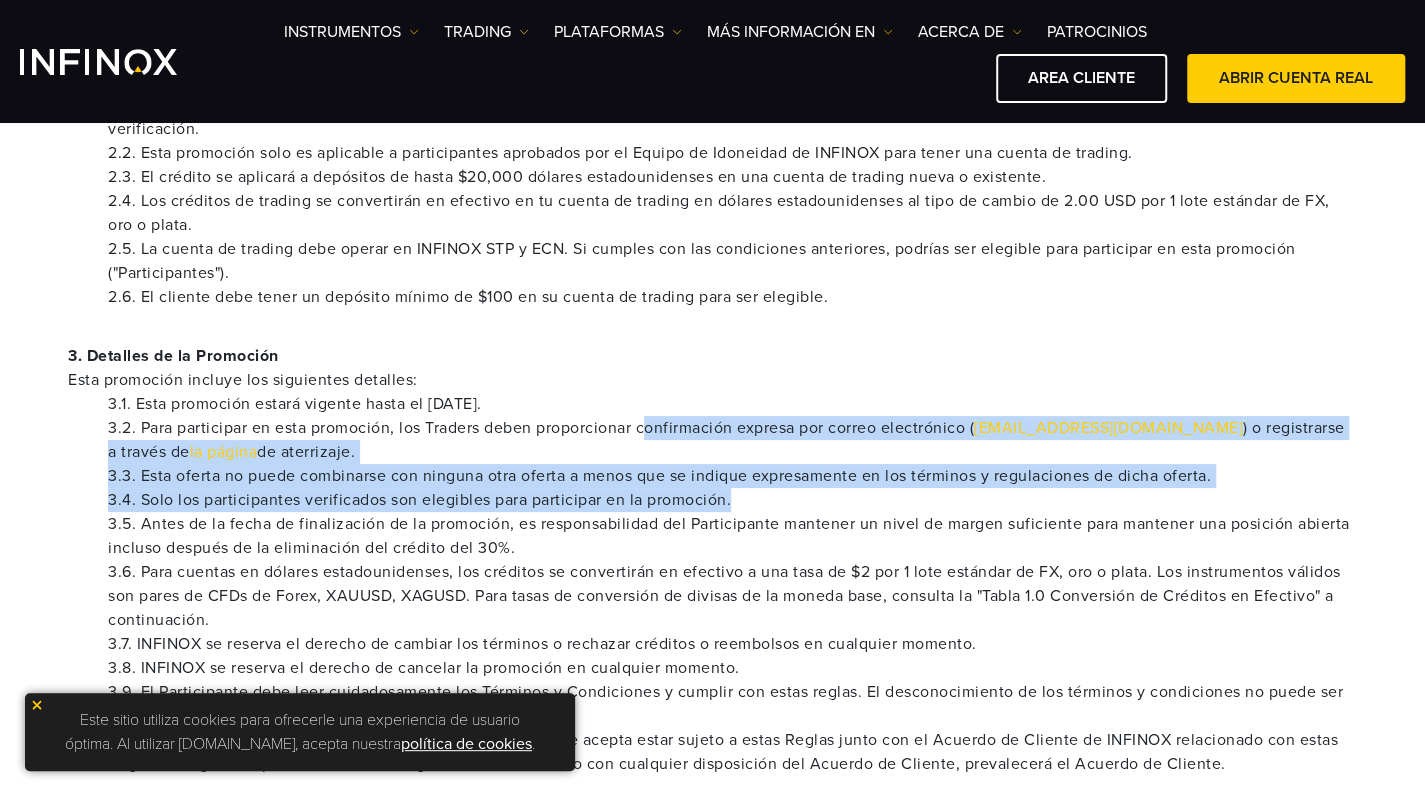 drag, startPoint x: 652, startPoint y: 425, endPoint x: 774, endPoint y: 491, distance: 138.70833 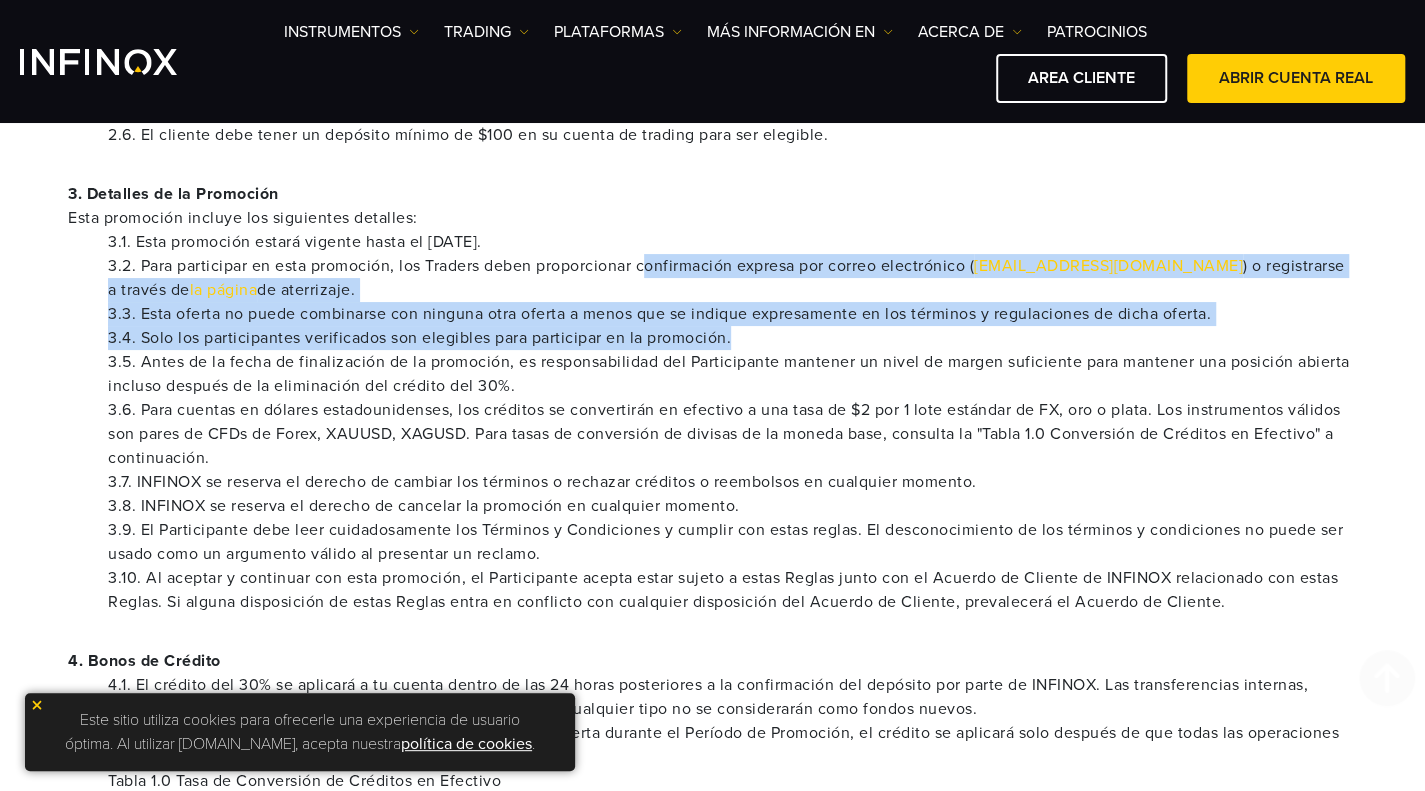 scroll, scrollTop: 800, scrollLeft: 0, axis: vertical 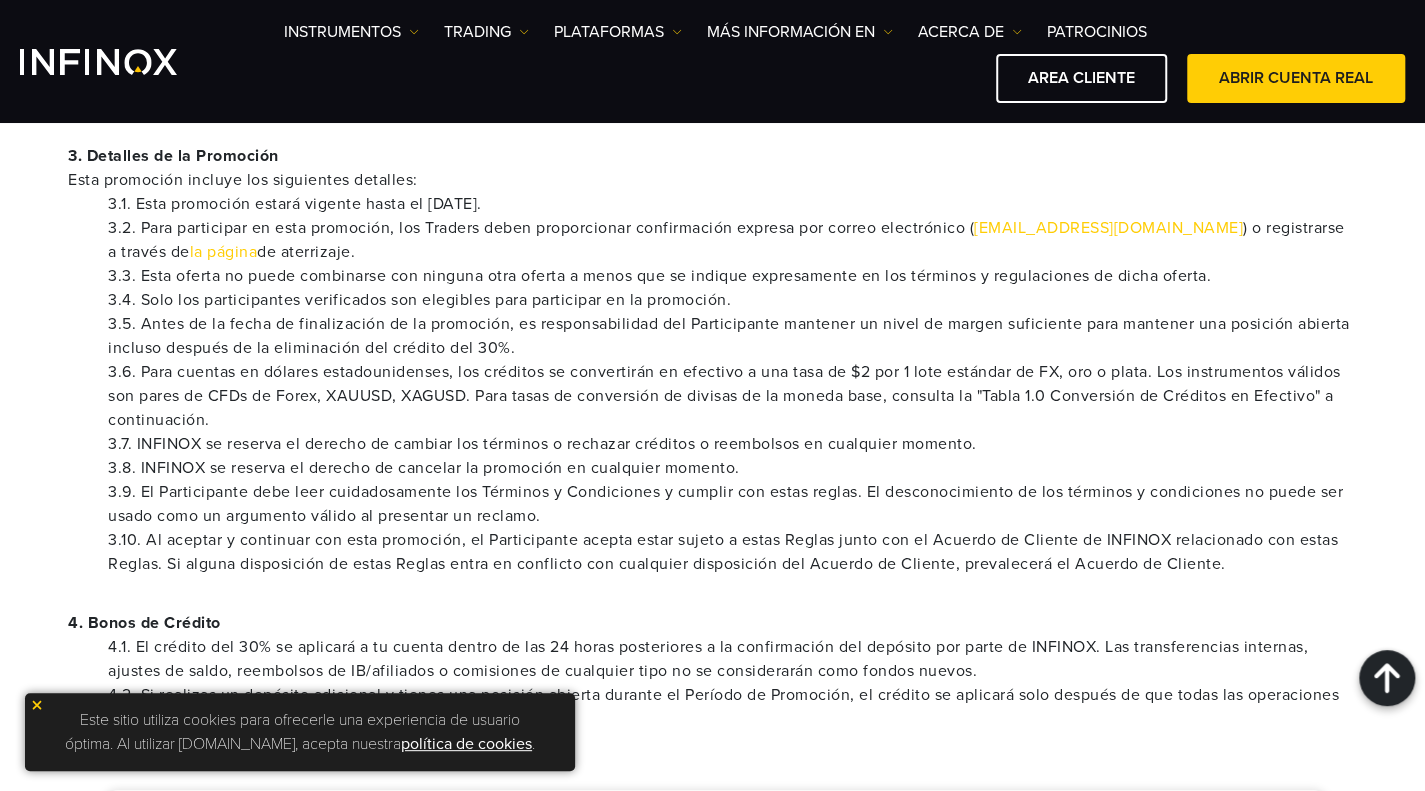 click on "3.5. Antes de la fecha de finalización de la promoción, es responsabilidad del Participante mantener un nivel de margen suficiente para mantener una posición abierta incluso después de la eliminación del crédito del 30%." at bounding box center (732, 336) 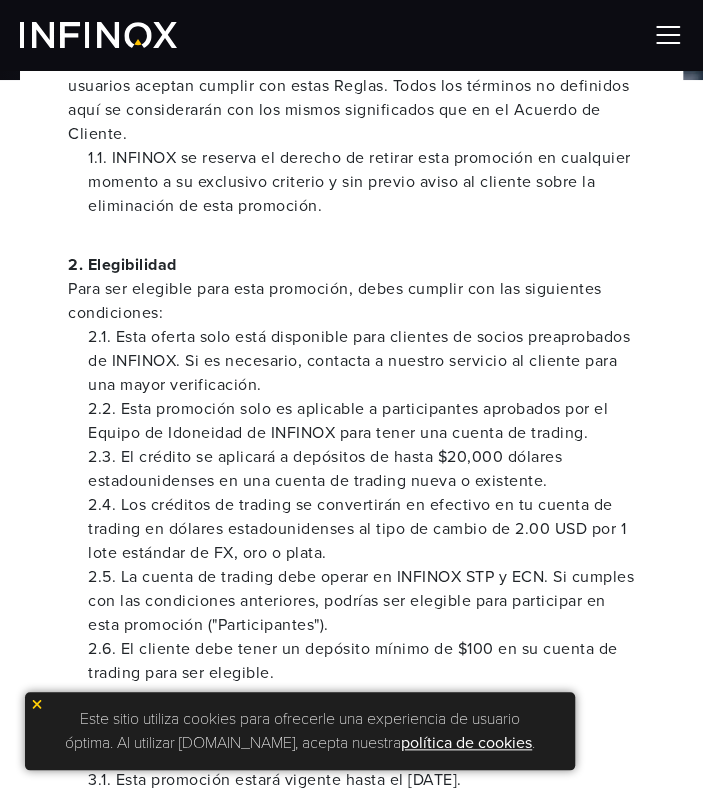 scroll, scrollTop: 485, scrollLeft: 0, axis: vertical 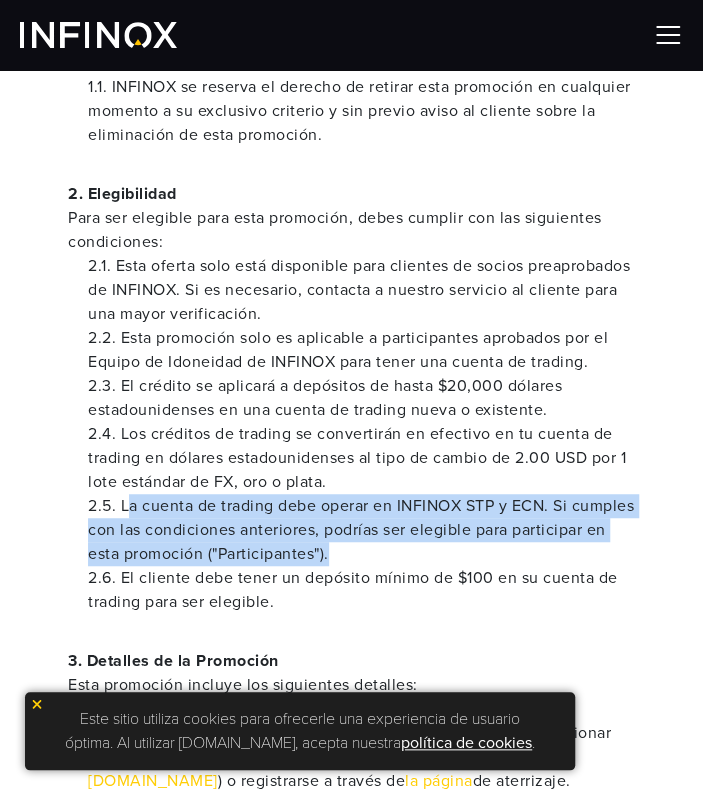 drag, startPoint x: 128, startPoint y: 504, endPoint x: 593, endPoint y: 555, distance: 467.78842 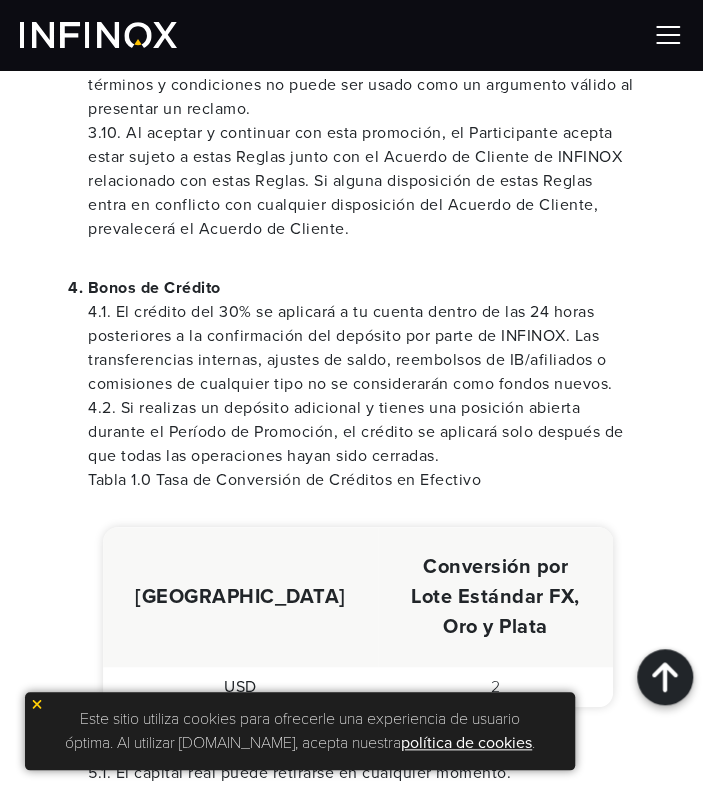 scroll, scrollTop: 2085, scrollLeft: 0, axis: vertical 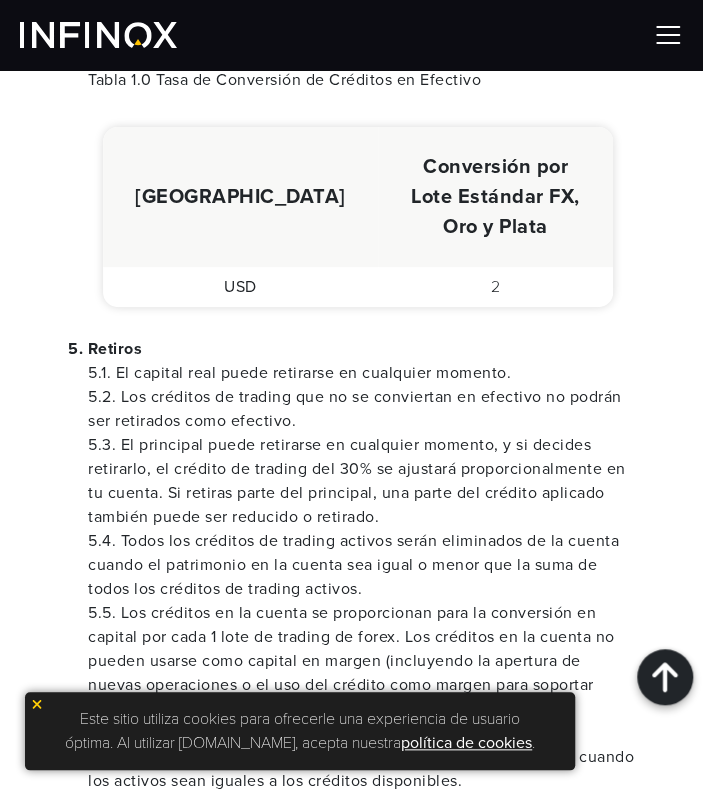 click on "5. Retiros" at bounding box center (351, 349) 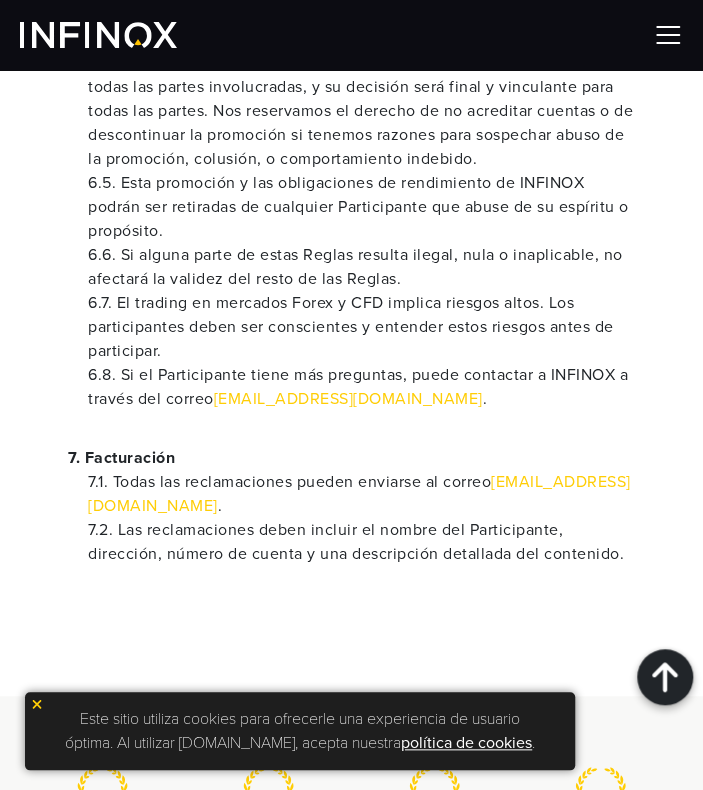 scroll, scrollTop: 3385, scrollLeft: 0, axis: vertical 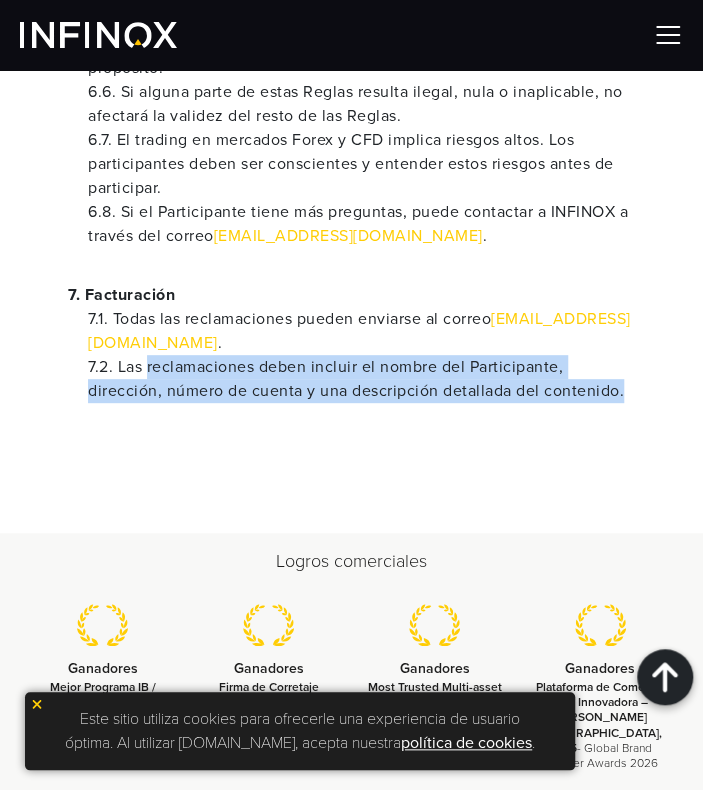 click on "7.2. Las reclamaciones deben incluir el nombre del Participante, dirección, número de cuenta y una descripción detallada del contenido." at bounding box center [361, 379] 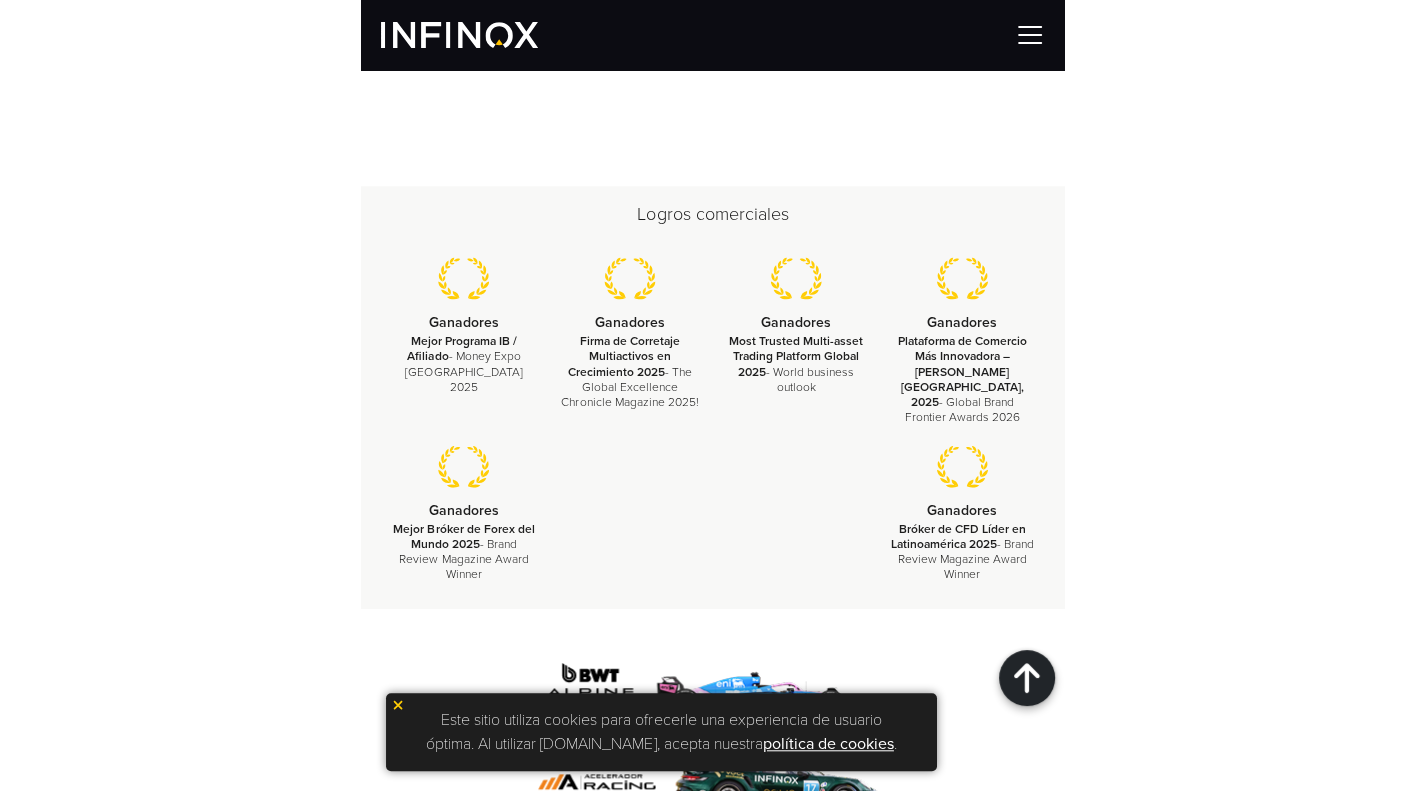 scroll, scrollTop: 2728, scrollLeft: 0, axis: vertical 